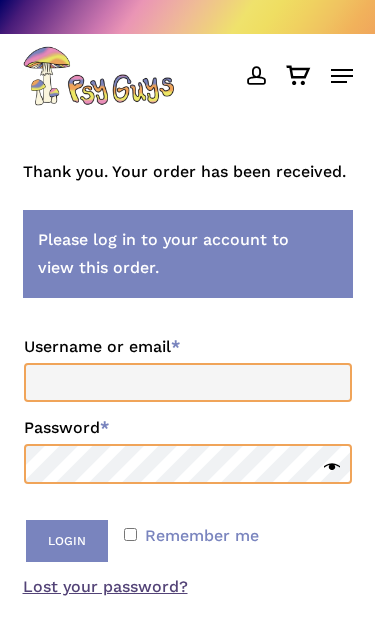 scroll, scrollTop: 53, scrollLeft: 0, axis: vertical 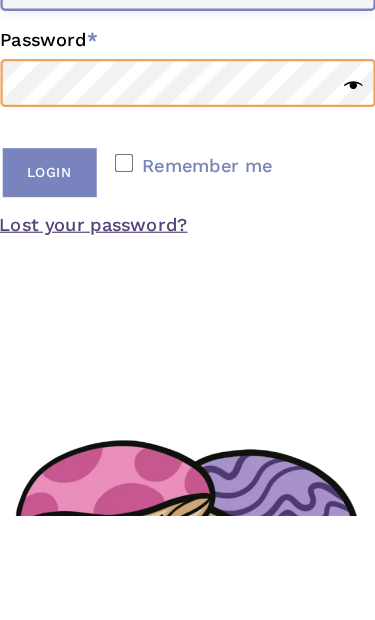 type on "**********" 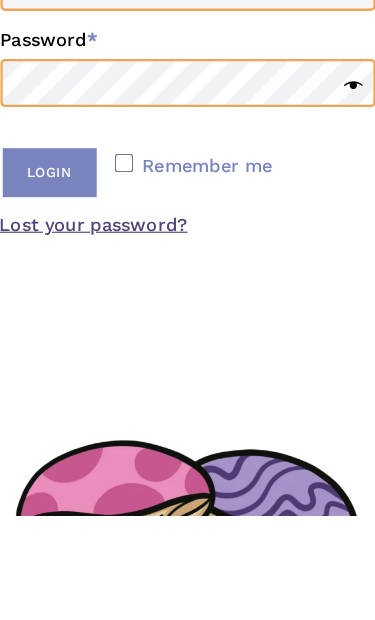 click on "Login" at bounding box center [67, 320] 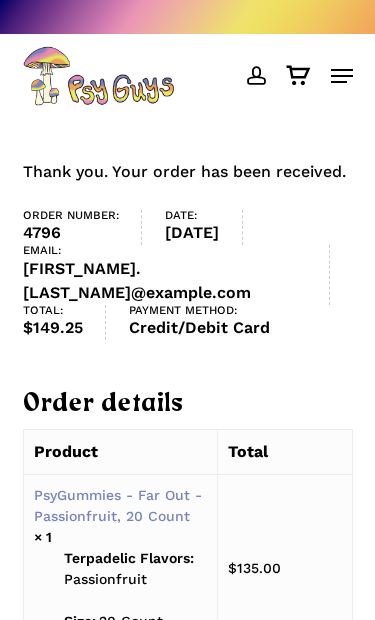 scroll, scrollTop: 0, scrollLeft: 0, axis: both 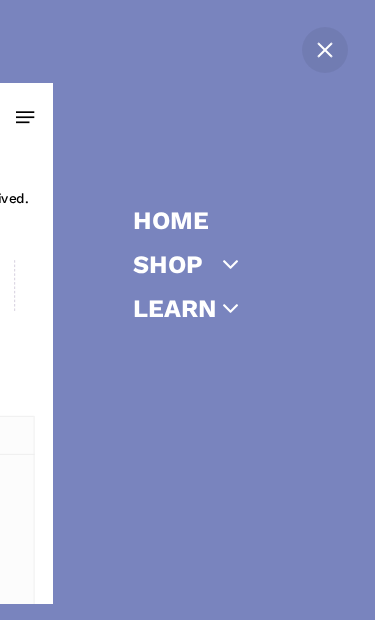 click at bounding box center (231, 264) 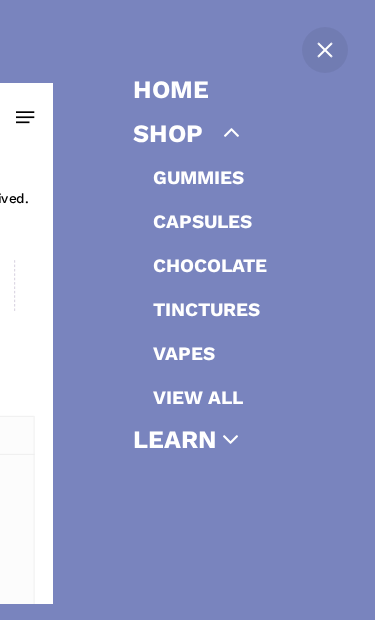 click on "Gummies" at bounding box center (198, 177) 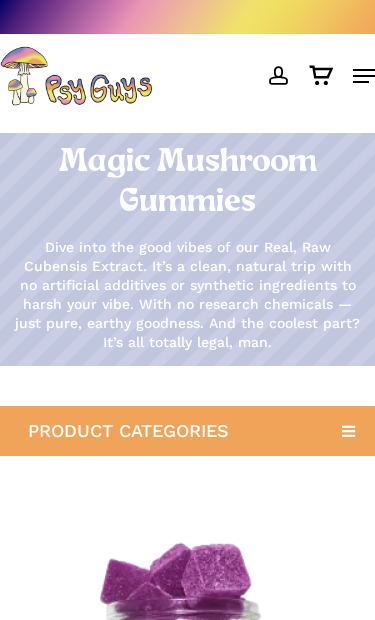 scroll, scrollTop: 0, scrollLeft: 0, axis: both 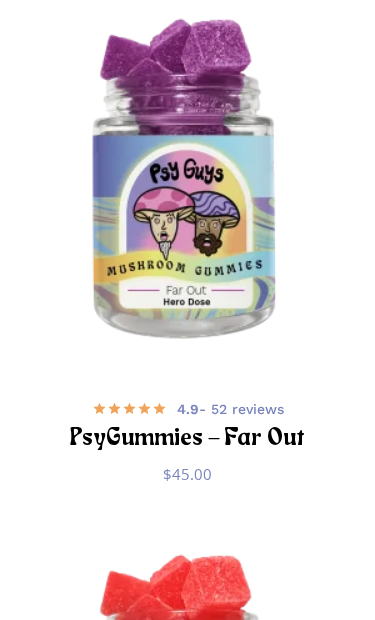 click at bounding box center [187, 183] 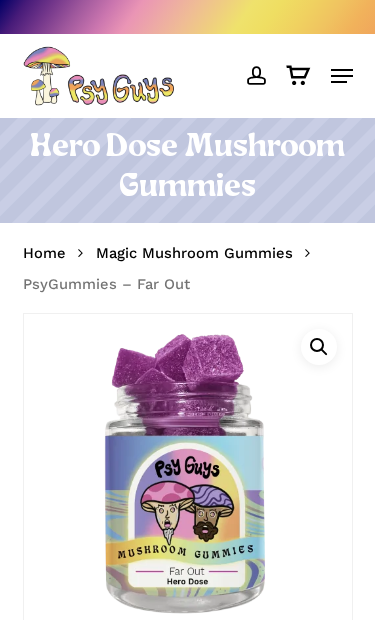 scroll, scrollTop: 0, scrollLeft: 0, axis: both 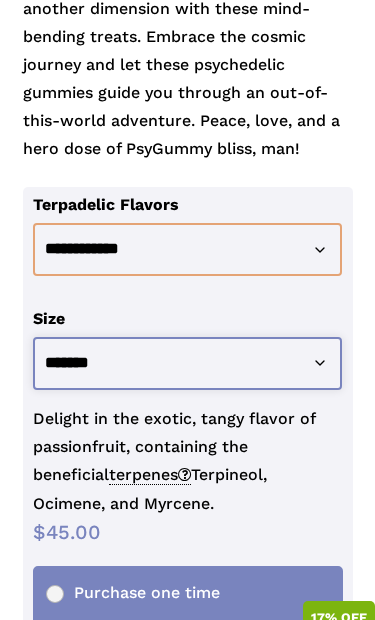 click on "**********" 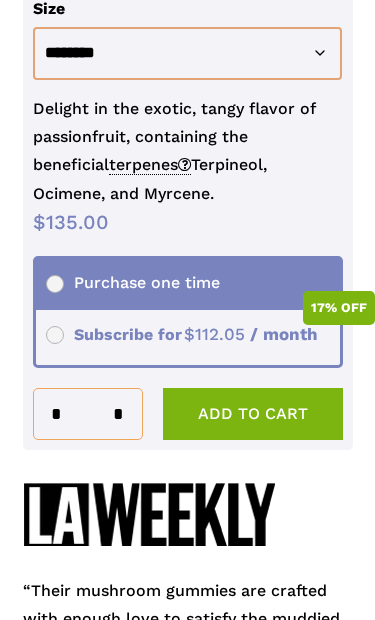 scroll, scrollTop: 1334, scrollLeft: 0, axis: vertical 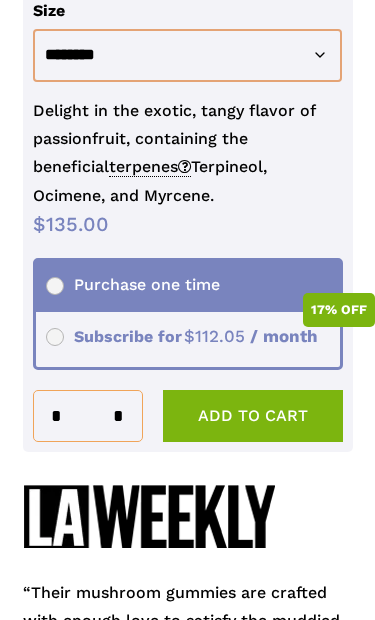 click on "Add to cart" 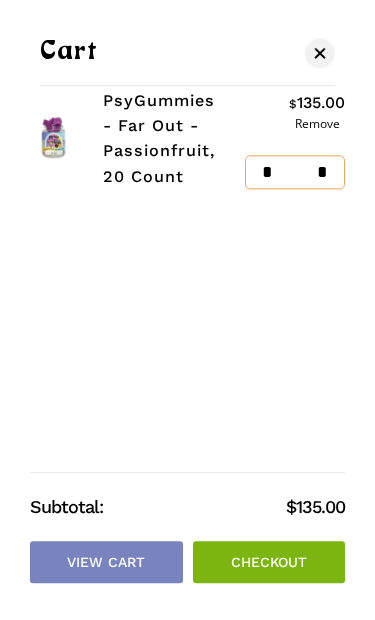 scroll, scrollTop: 1451, scrollLeft: 0, axis: vertical 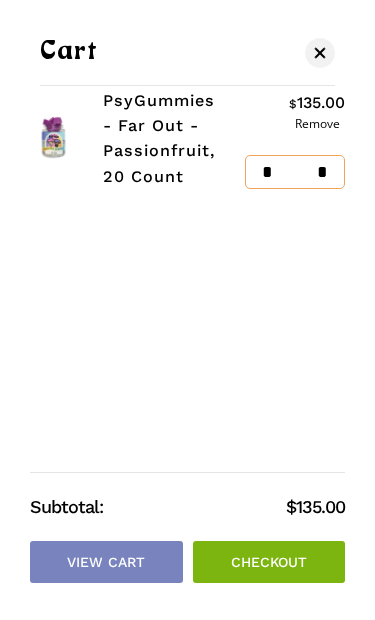 click on "Checkout" at bounding box center (269, 562) 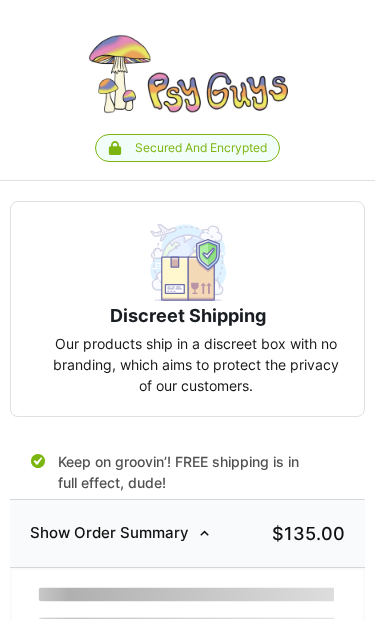 select on "**" 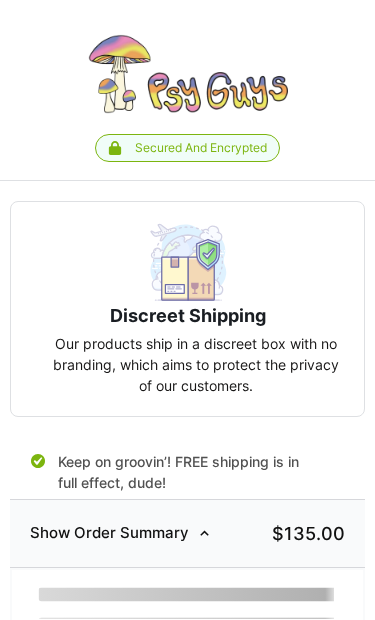 scroll, scrollTop: 0, scrollLeft: 0, axis: both 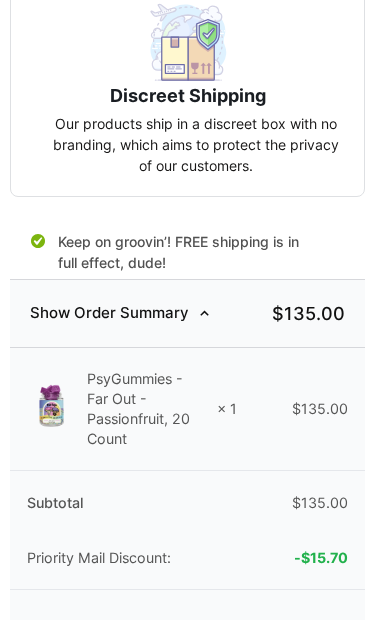 click at bounding box center [187, 690] 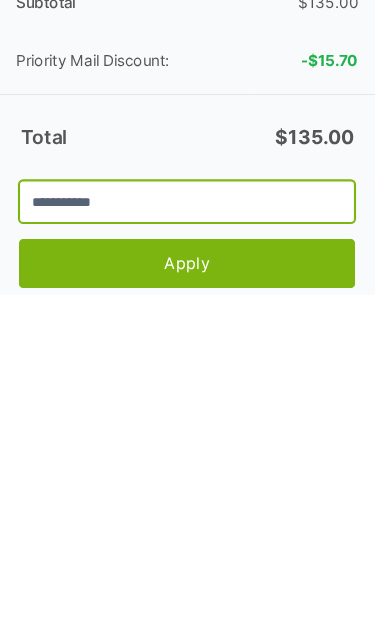paste on "**********" 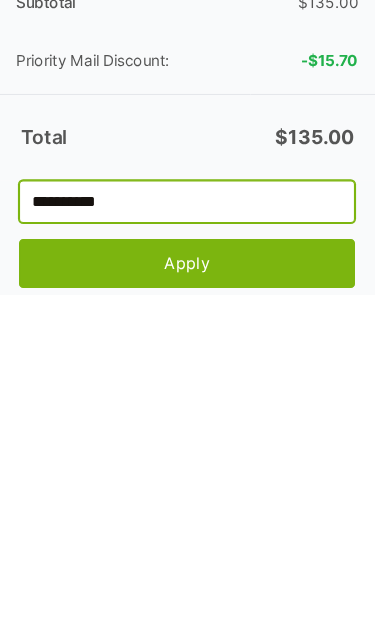 type on "**********" 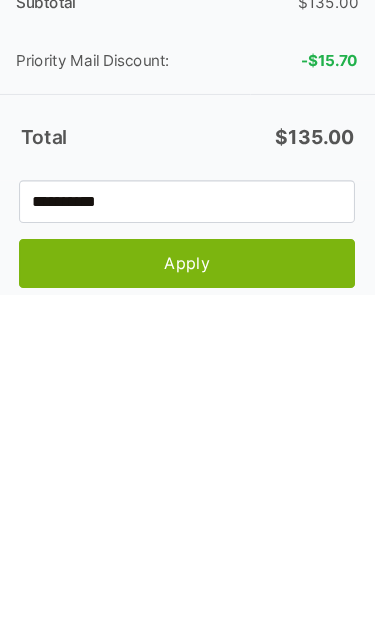 click on "Apply" at bounding box center (187, 591) 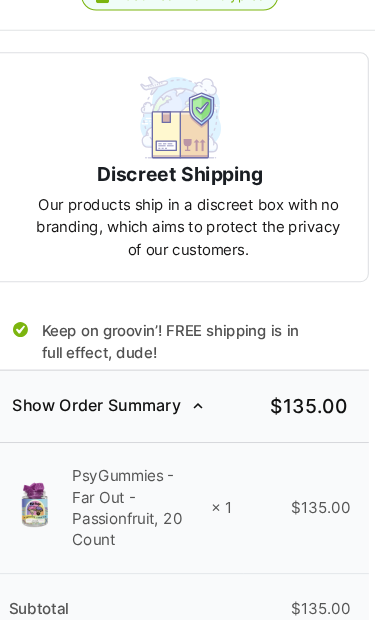 scroll, scrollTop: 165, scrollLeft: 0, axis: vertical 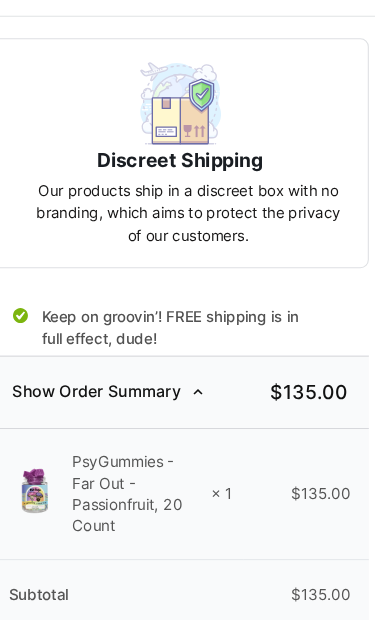 click on "× 1" at bounding box center [227, 464] 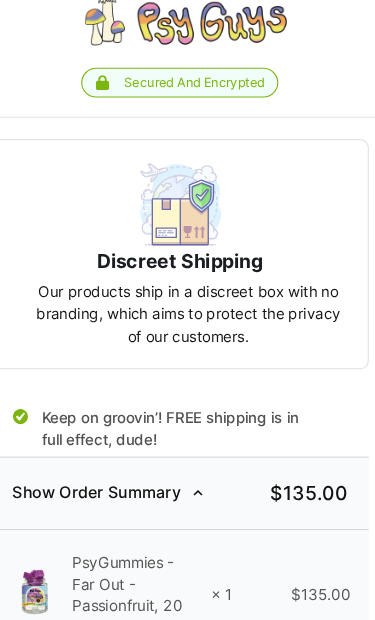 scroll, scrollTop: 0, scrollLeft: 0, axis: both 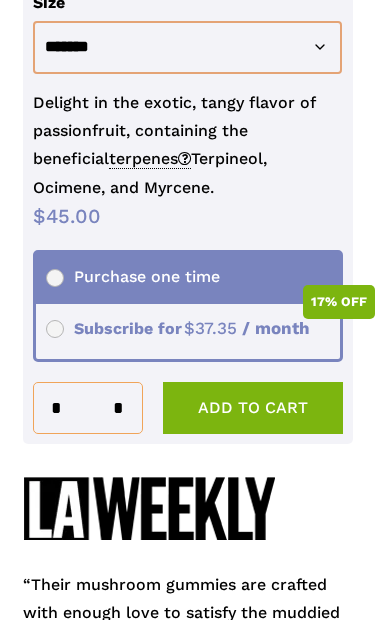 click on "*" 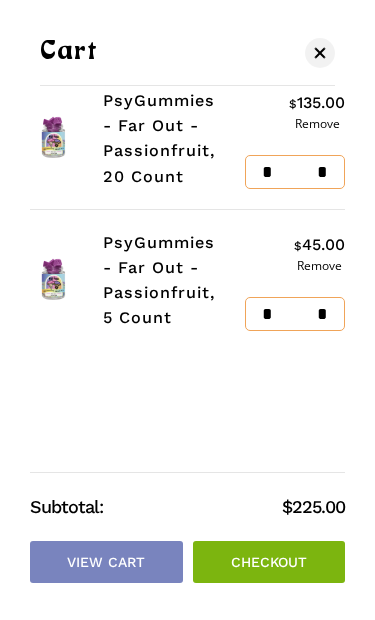 click on "*" at bounding box center (262, 314) 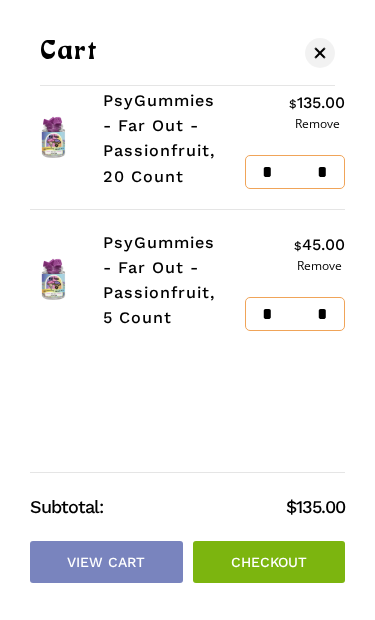 click on "*" at bounding box center [262, 314] 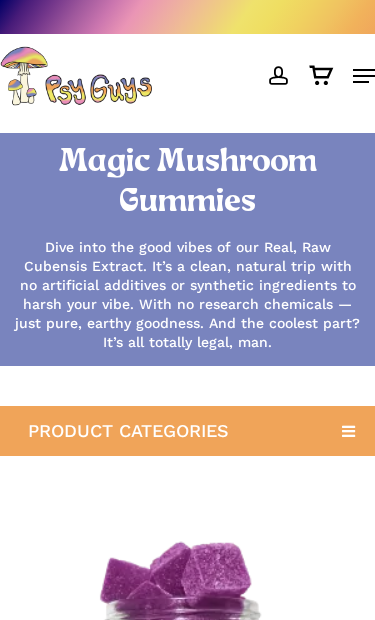 scroll, scrollTop: 524, scrollLeft: 0, axis: vertical 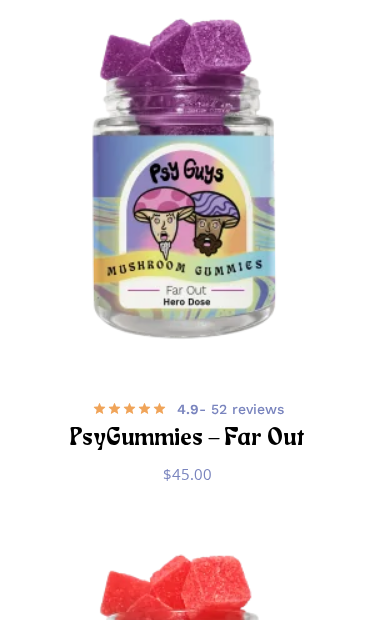 click at bounding box center [187, 183] 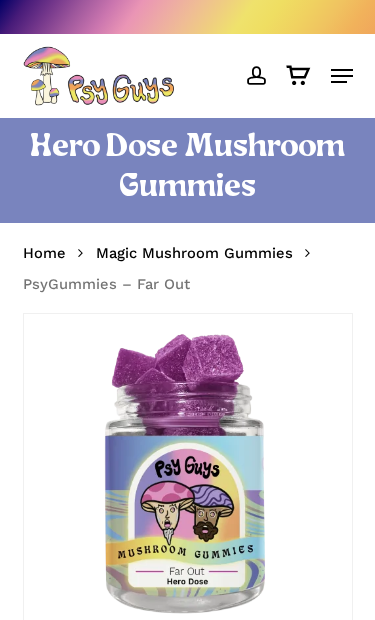 scroll, scrollTop: 0, scrollLeft: 0, axis: both 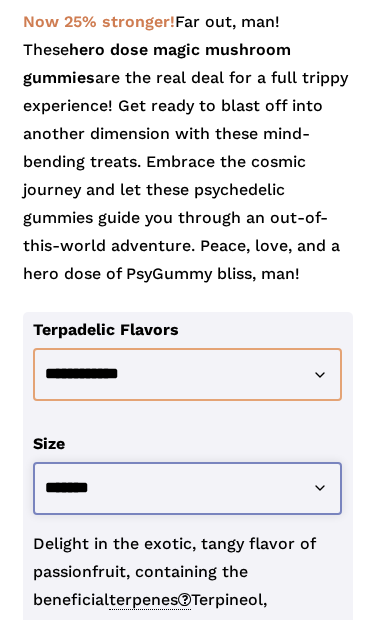click on "**********" 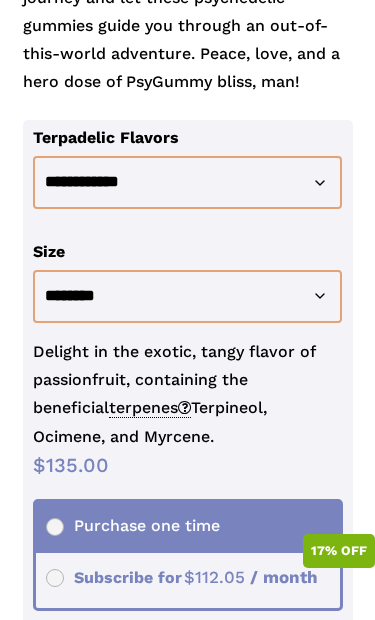 scroll, scrollTop: 1096, scrollLeft: 0, axis: vertical 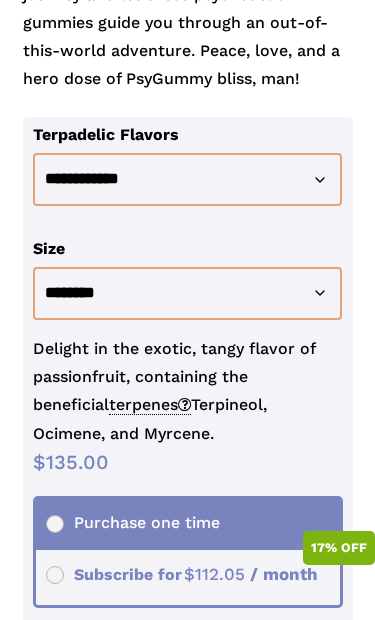 click on "Add to cart" 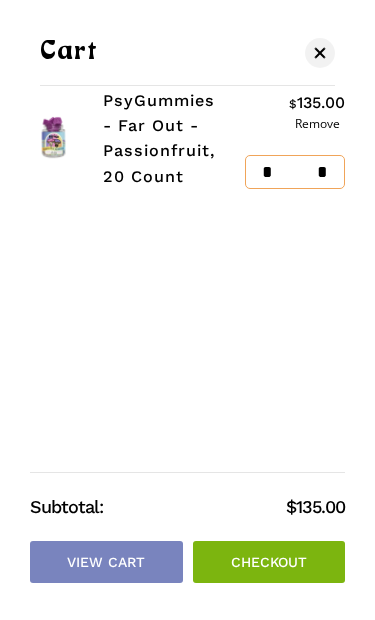 click on "*" at bounding box center [328, 172] 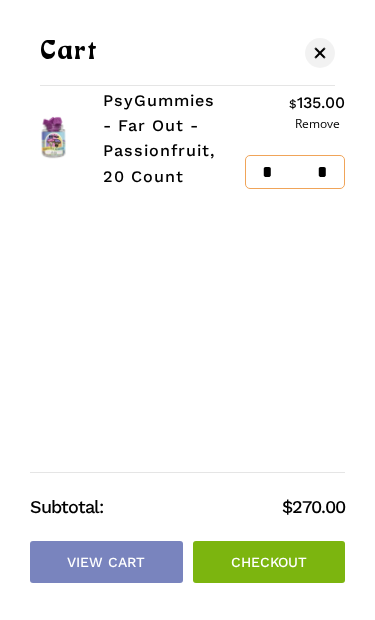 click on "Checkout" at bounding box center [269, 562] 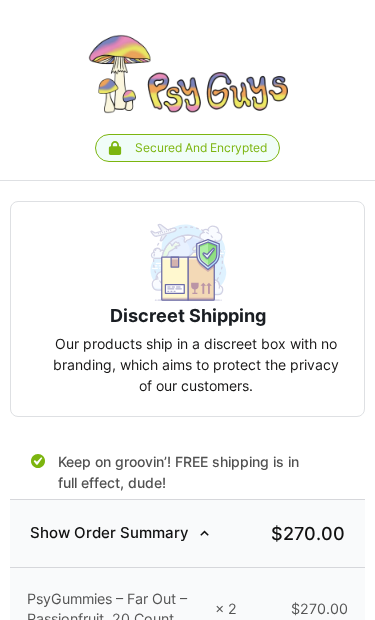 scroll, scrollTop: 0, scrollLeft: 0, axis: both 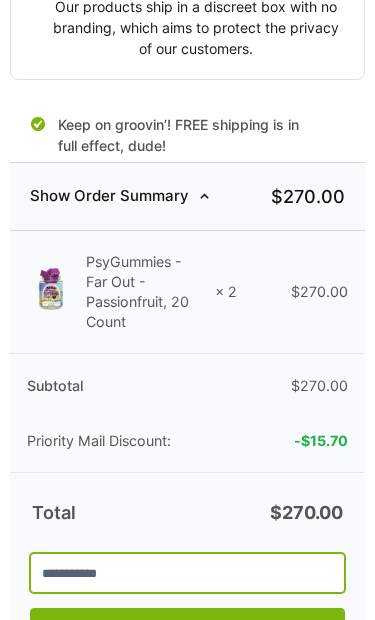 click at bounding box center (187, 573) 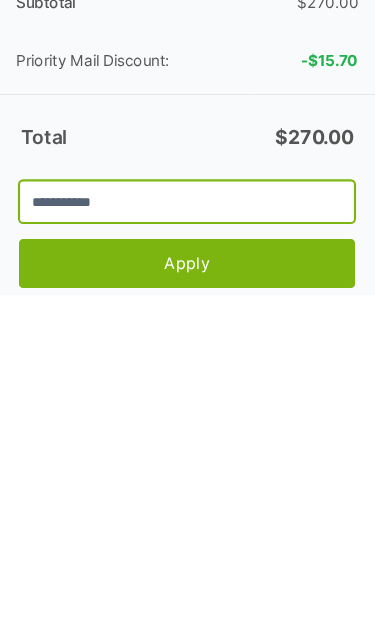 paste on "**********" 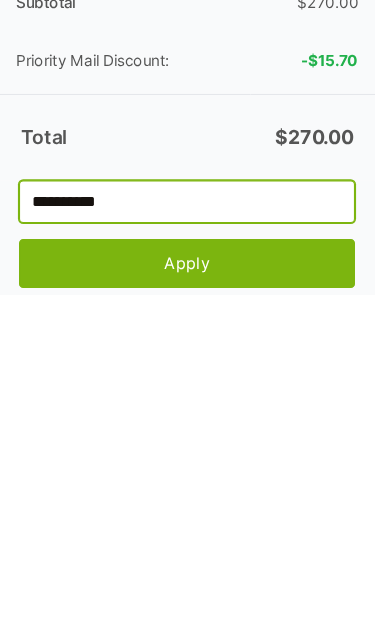 type on "**********" 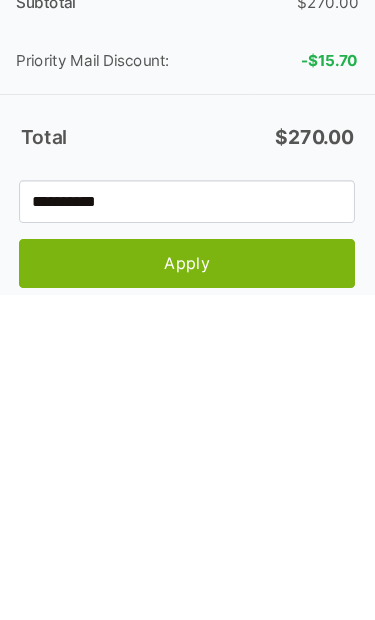 click on "Apply" at bounding box center [187, 591] 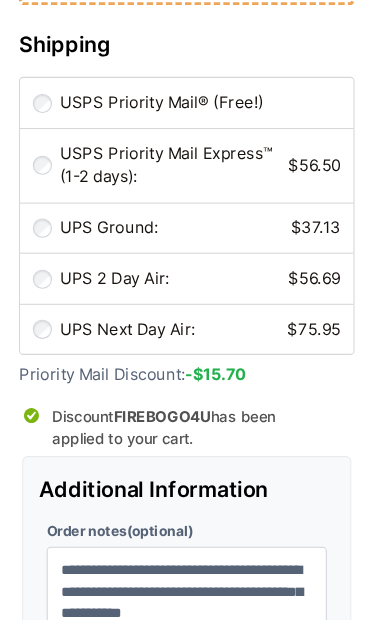 scroll, scrollTop: 2497, scrollLeft: 0, axis: vertical 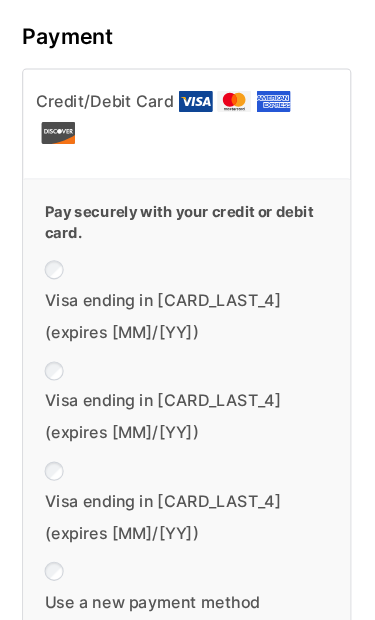 click on "Visa ending in [CARD_LAST_4] (expires [MM]/[YY])" at bounding box center (174, 487) 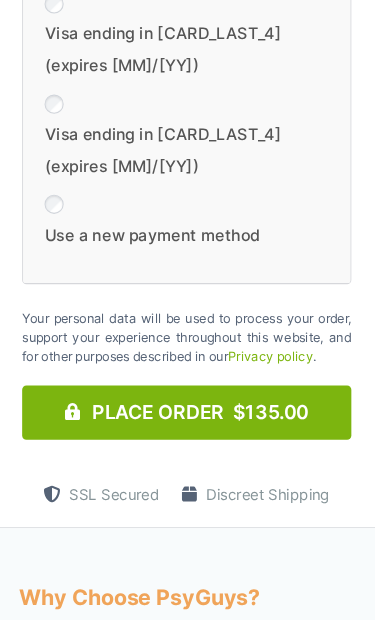 scroll, scrollTop: 3562, scrollLeft: 0, axis: vertical 